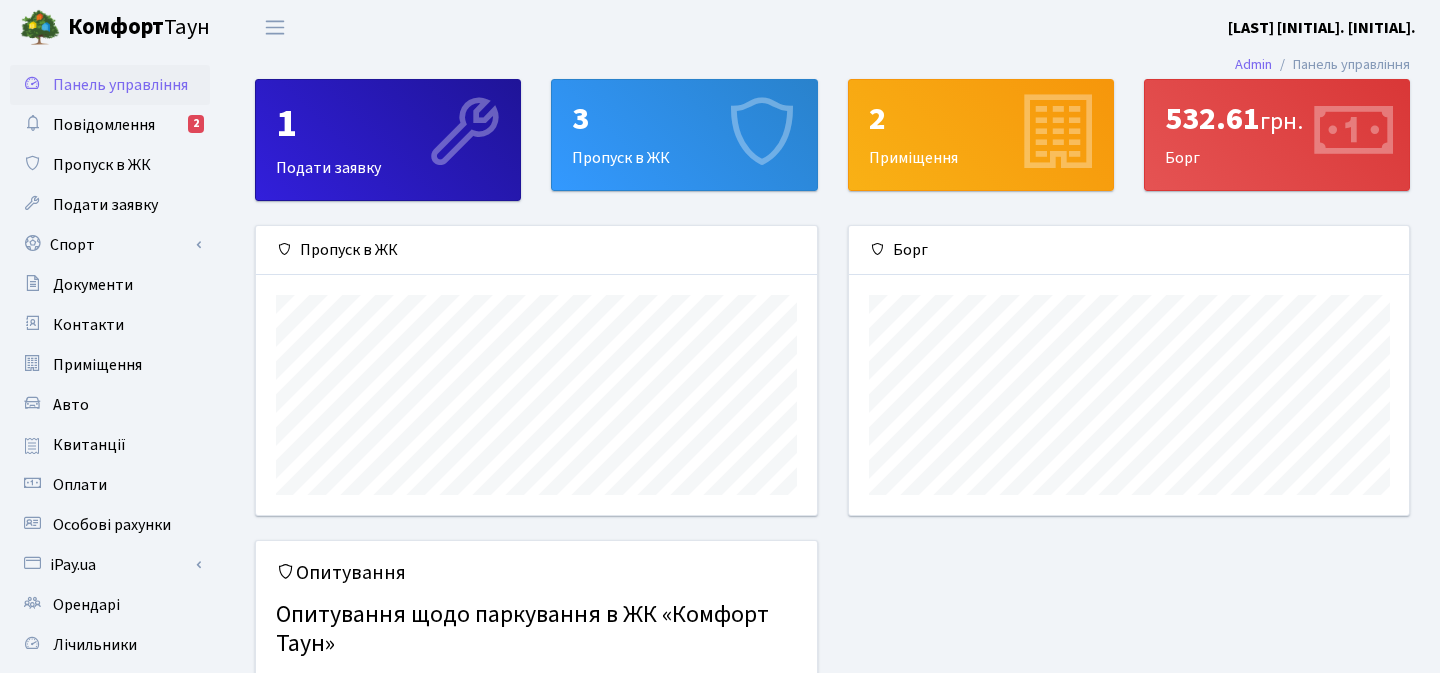 scroll, scrollTop: 0, scrollLeft: 0, axis: both 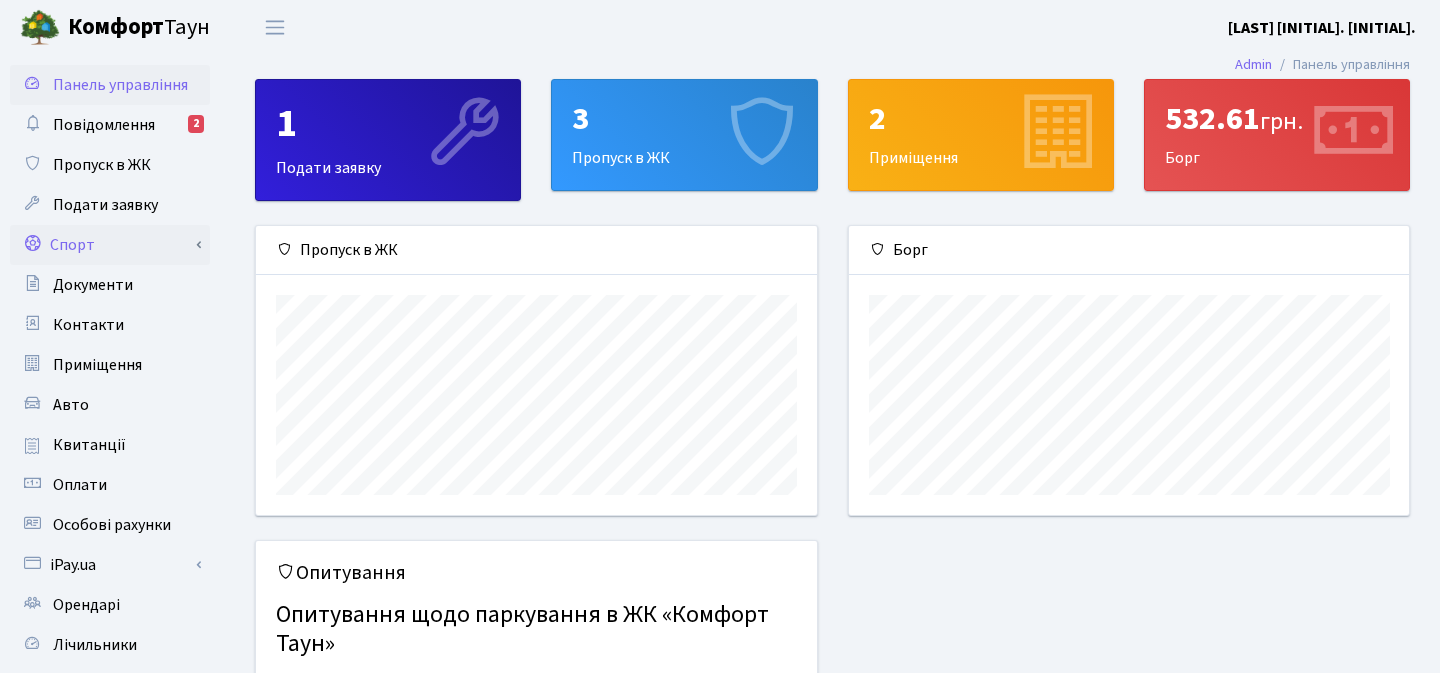 click on "Спорт" at bounding box center [110, 245] 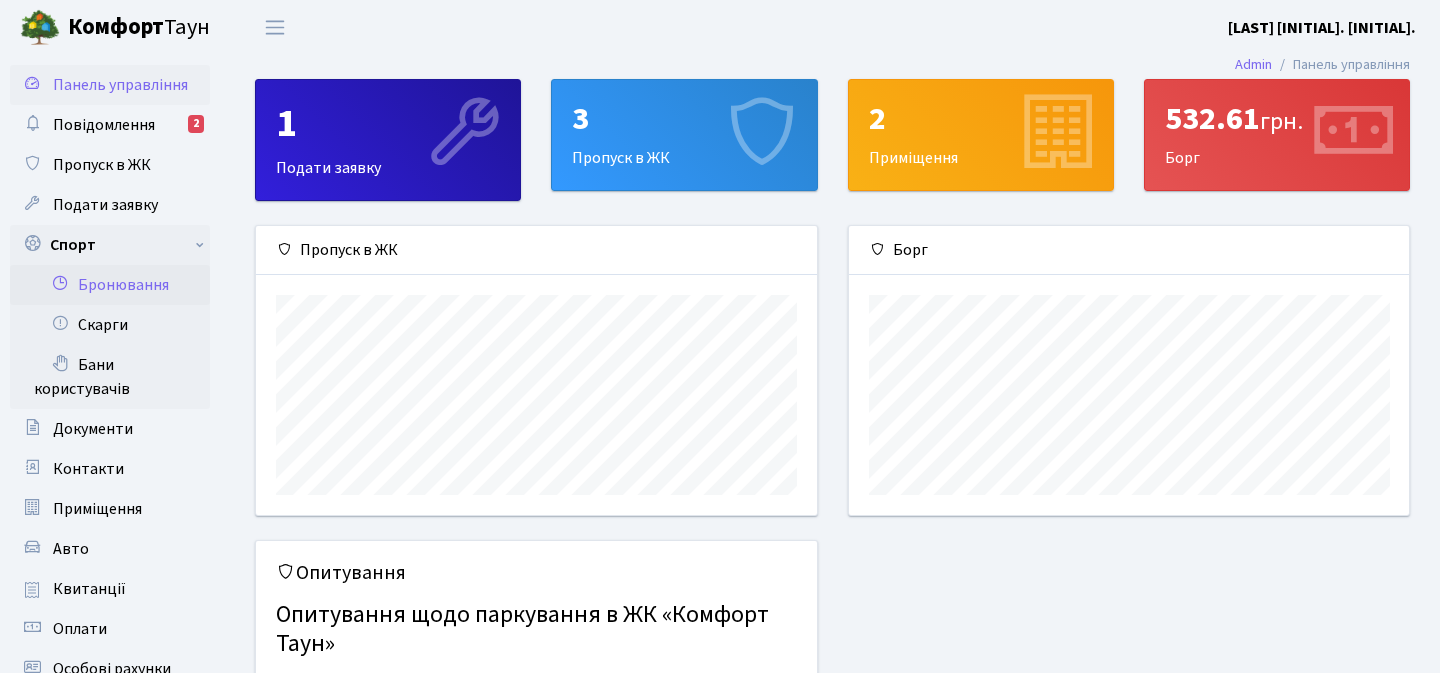 click on "Бронювання" at bounding box center [110, 285] 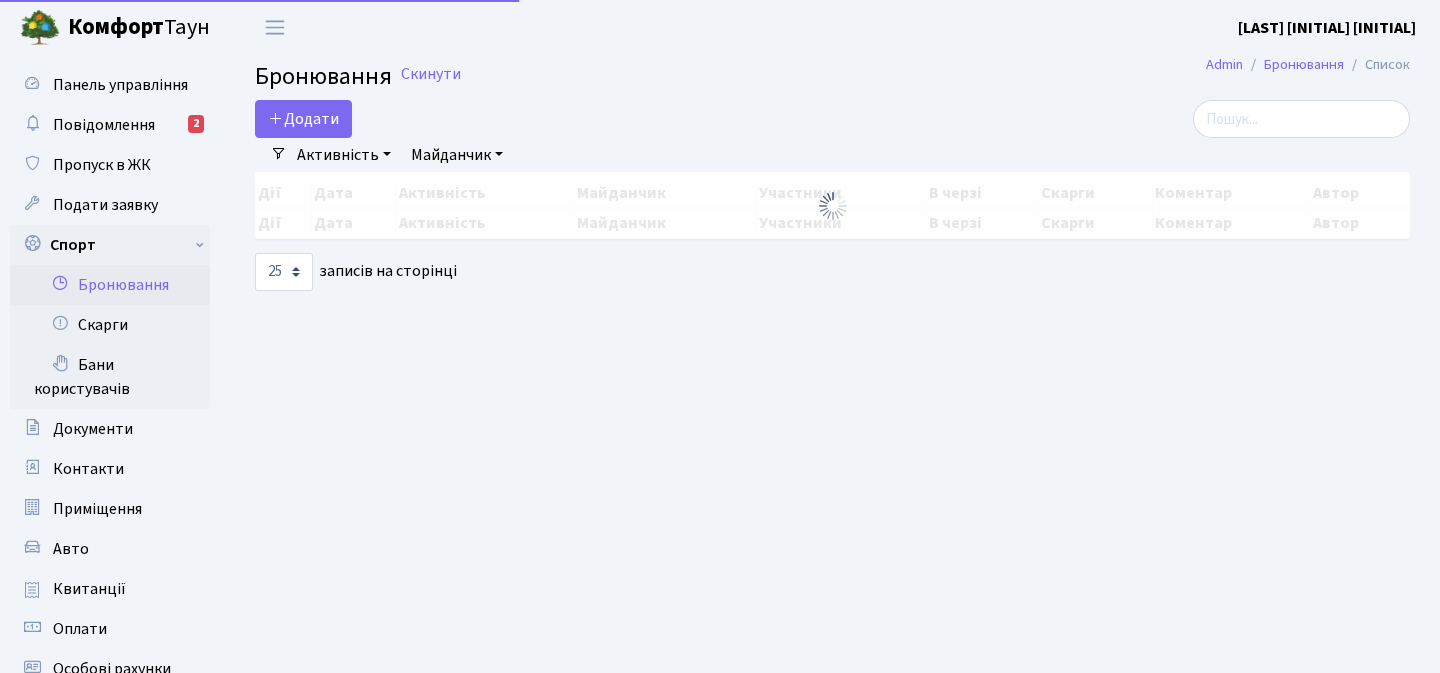 select on "25" 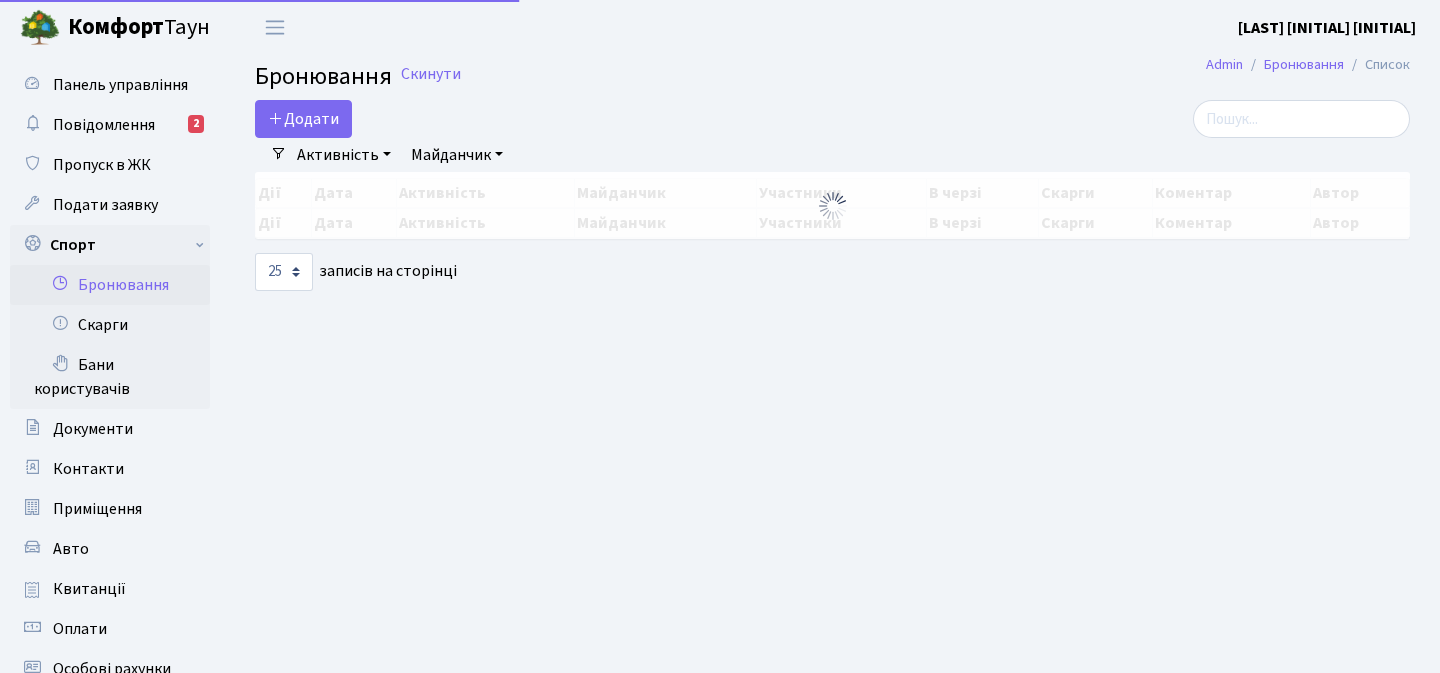 scroll, scrollTop: 0, scrollLeft: 0, axis: both 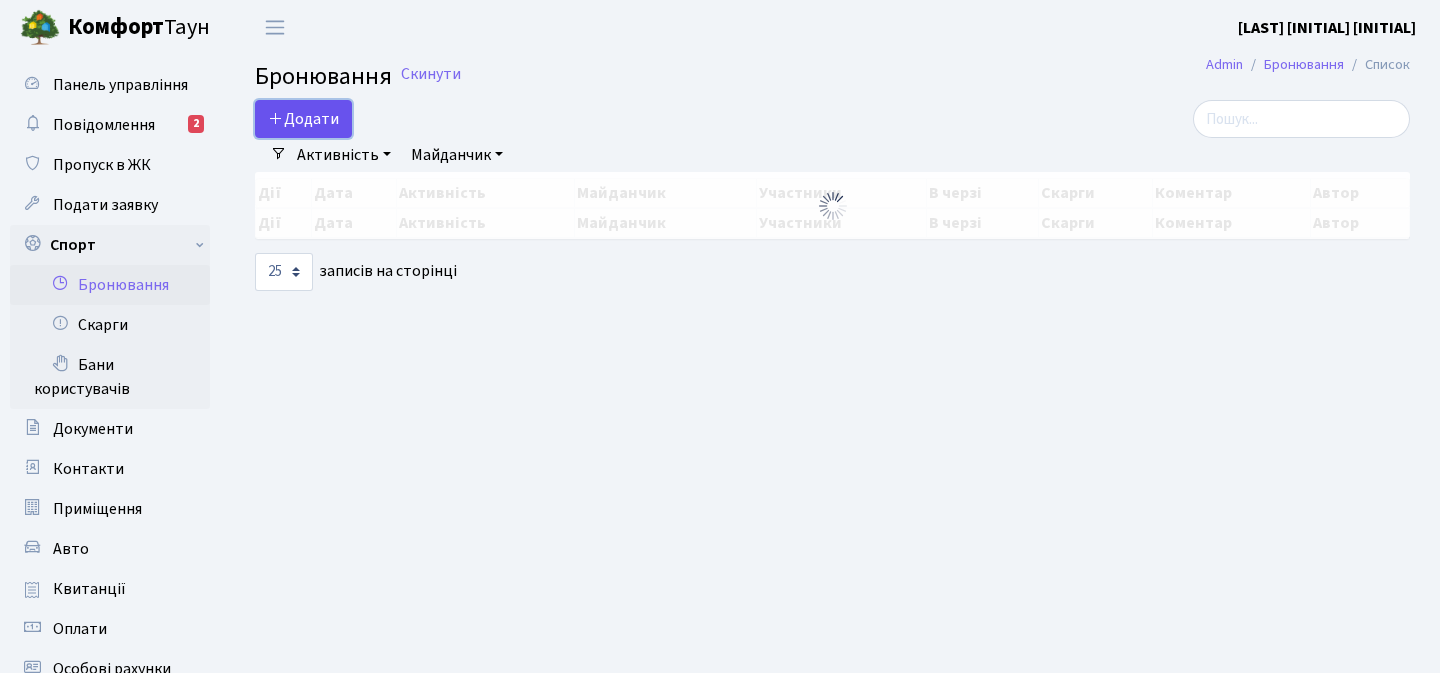 click on "Додати" at bounding box center [303, 119] 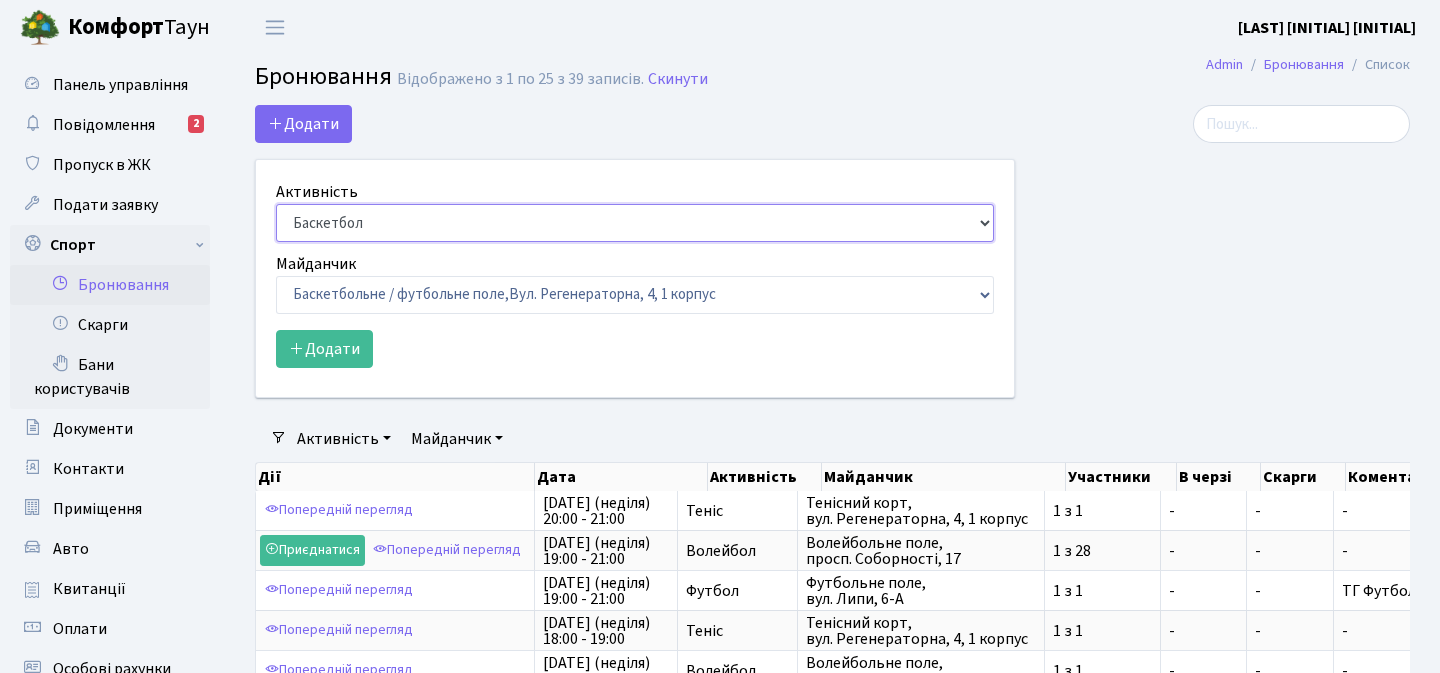 click on "Баскетбол
Волейбол
Йога
Катання на роликах
Настільний теніс
Теніс
Футбол
Фітнес" at bounding box center (635, 223) 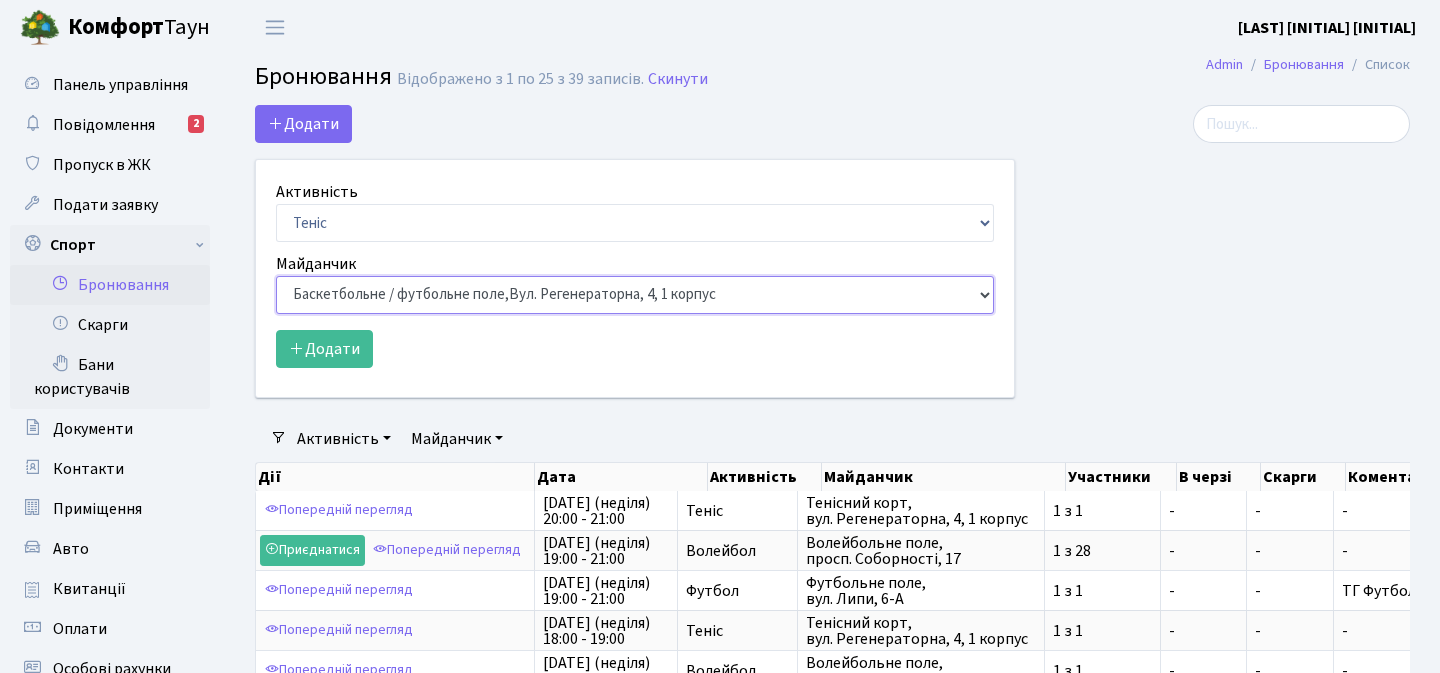 click on "Баскетбольне / футбольне поле,  Вул. Регенераторна, 4, 1 корпус
Баскетбольне поле,  вул. Регенераторна, 4, 17 корпус
Баскетбольне поле,  просп. Соборності, 17
Волейбольне поле,  вул. Регенераторна, 4, 17 корпус
Волейбольне поле,  33 паркінг, вул. Регенераторна, 4-Д
Волейбольне поле,  просп. Соборності, 17
Настільний теніс - стіл 1,  просп. Соборності, 17 Тенісний корт," at bounding box center (635, 295) 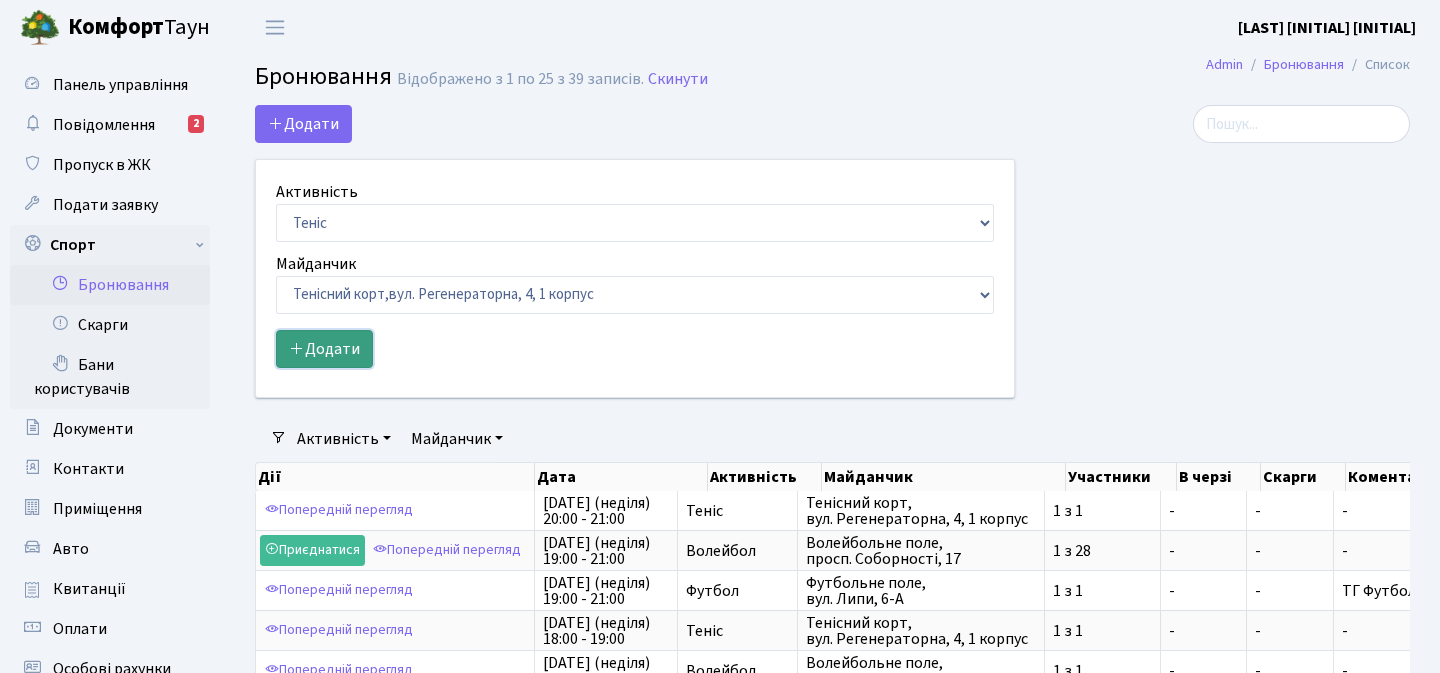 click on "Додати" at bounding box center [324, 349] 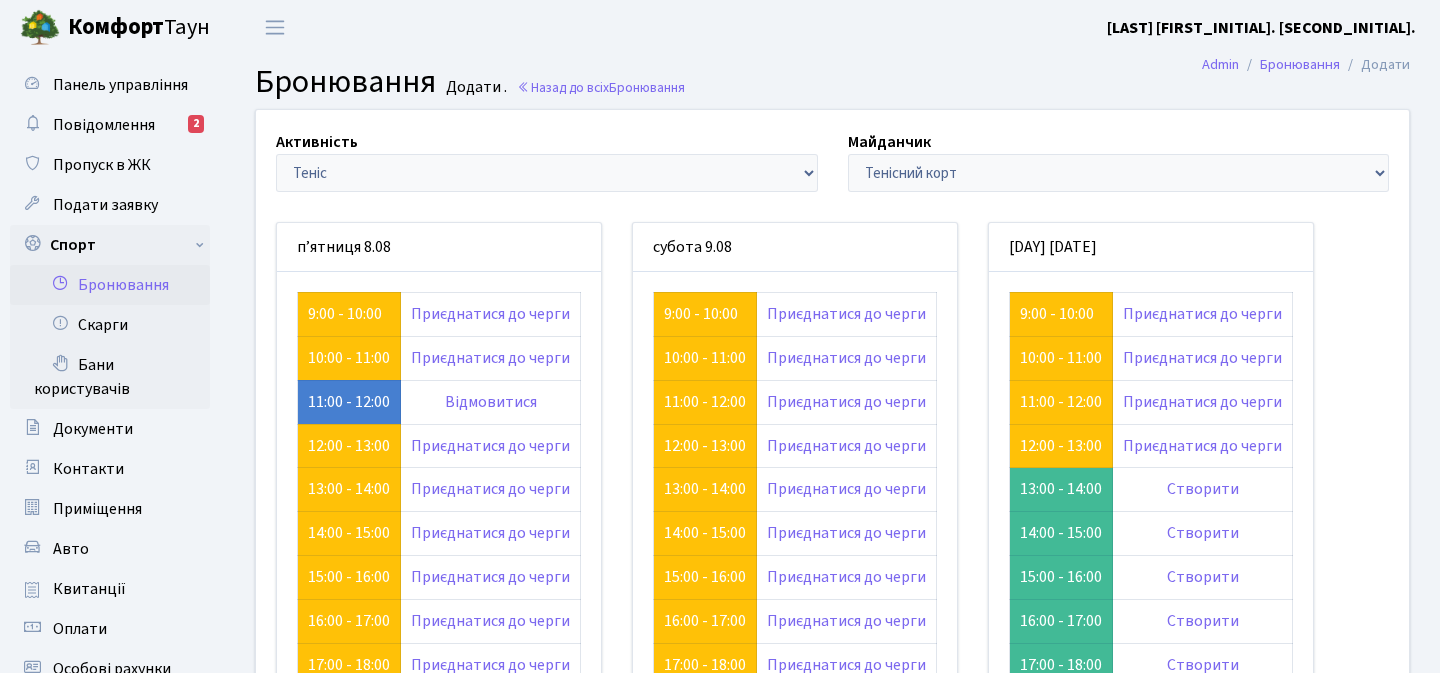 scroll, scrollTop: 0, scrollLeft: 0, axis: both 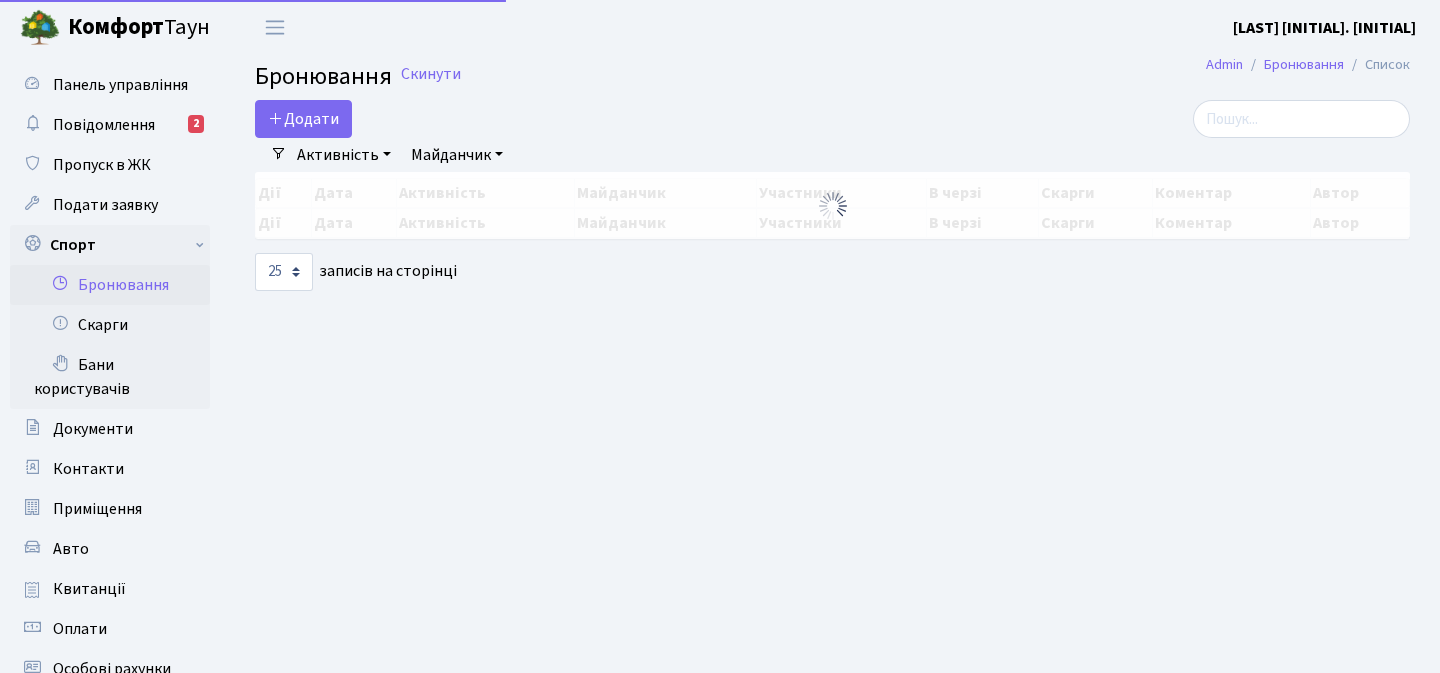 select on "25" 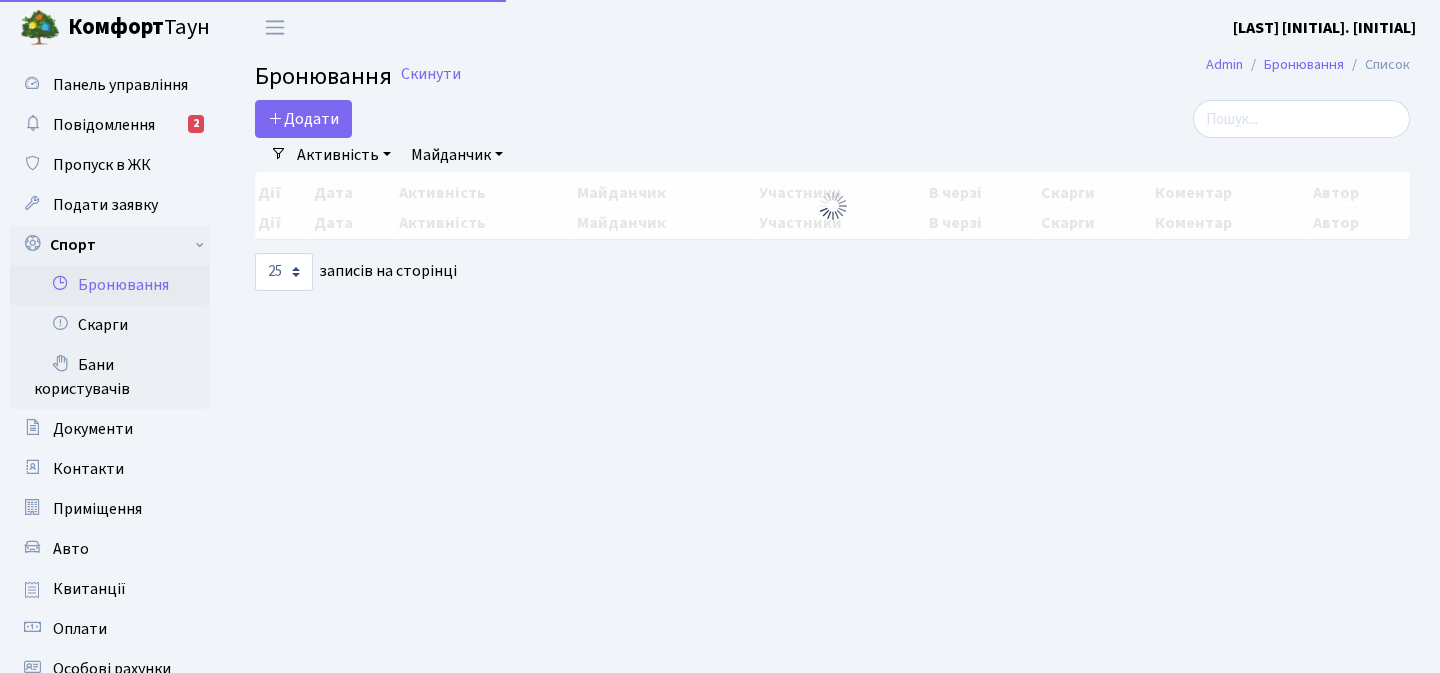 scroll, scrollTop: 0, scrollLeft: 0, axis: both 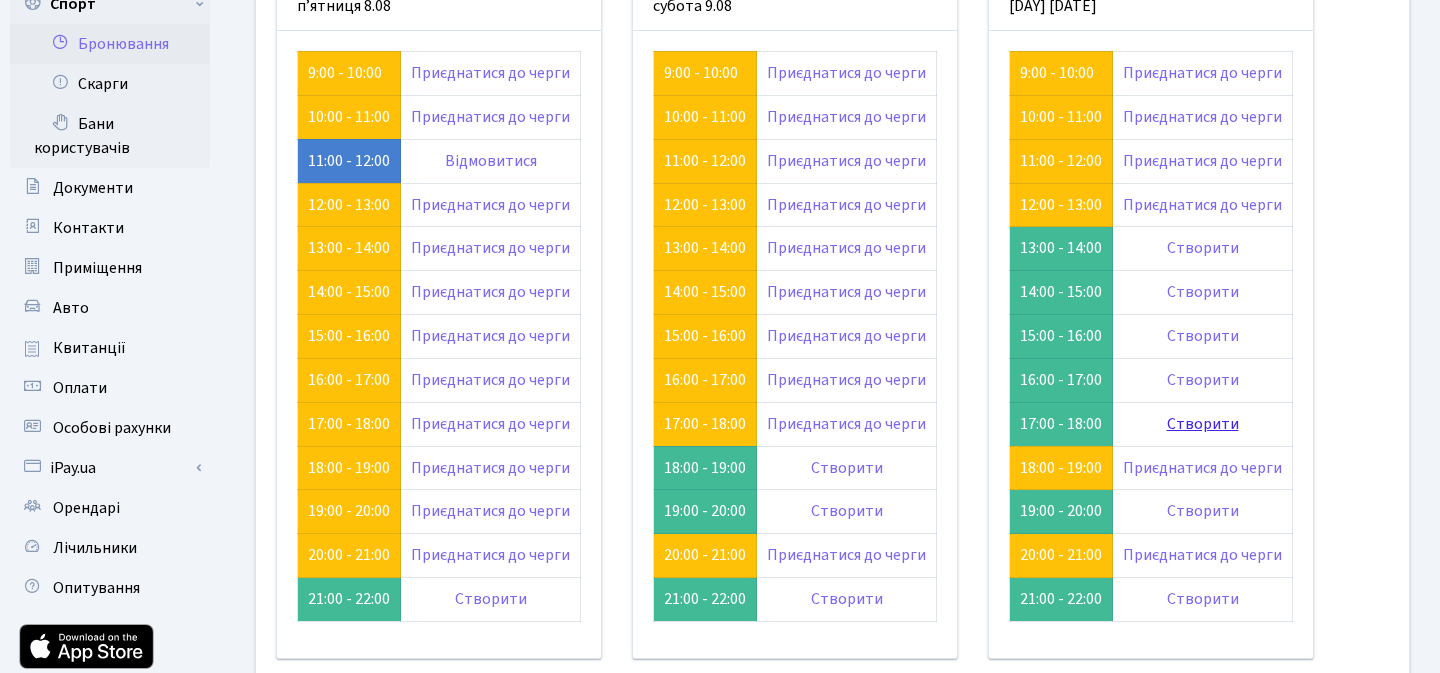 click on "Створити" at bounding box center (1203, 424) 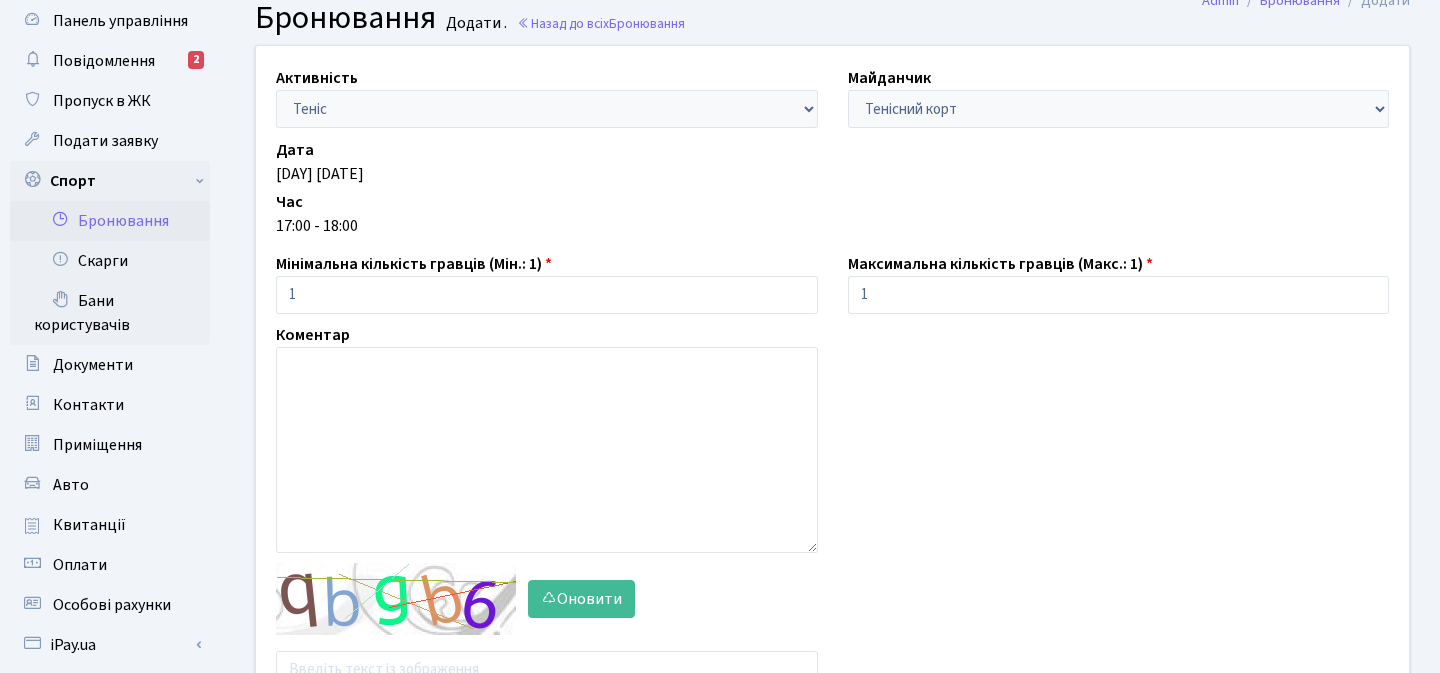 scroll, scrollTop: 106, scrollLeft: 0, axis: vertical 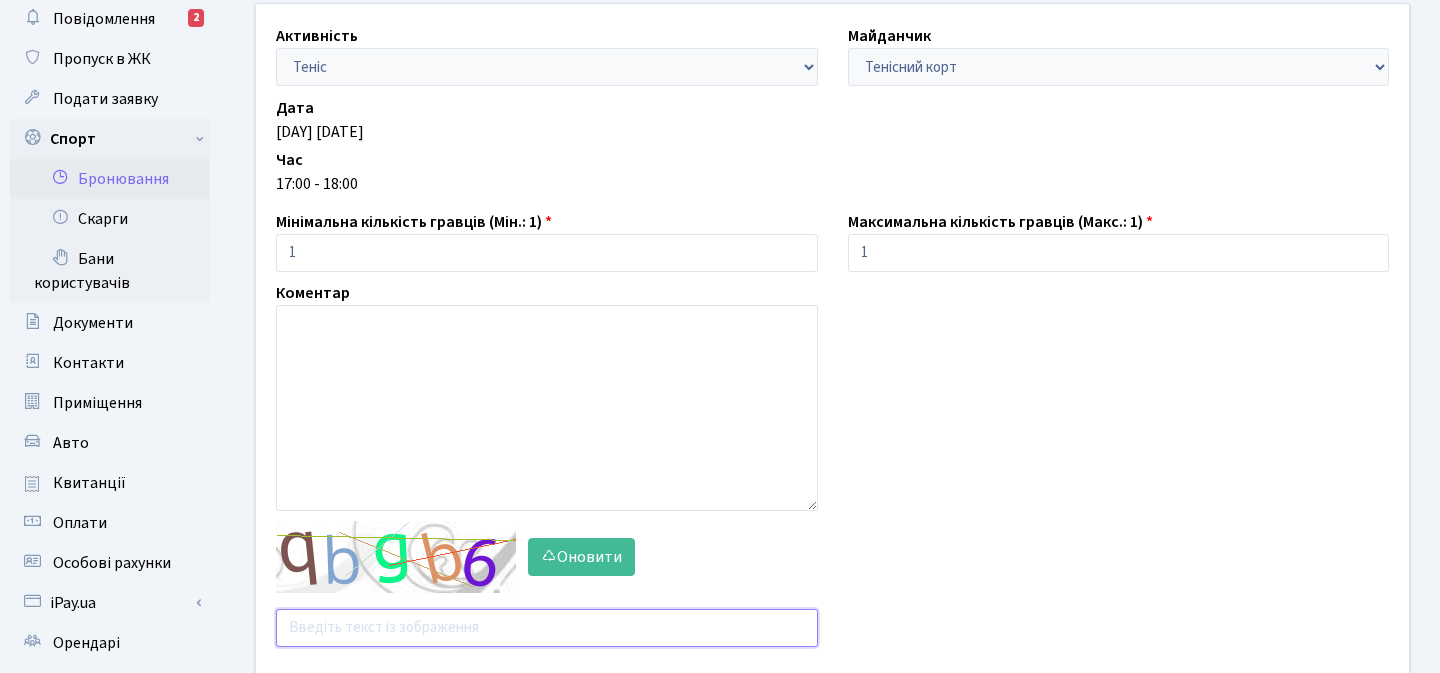 click at bounding box center [547, 628] 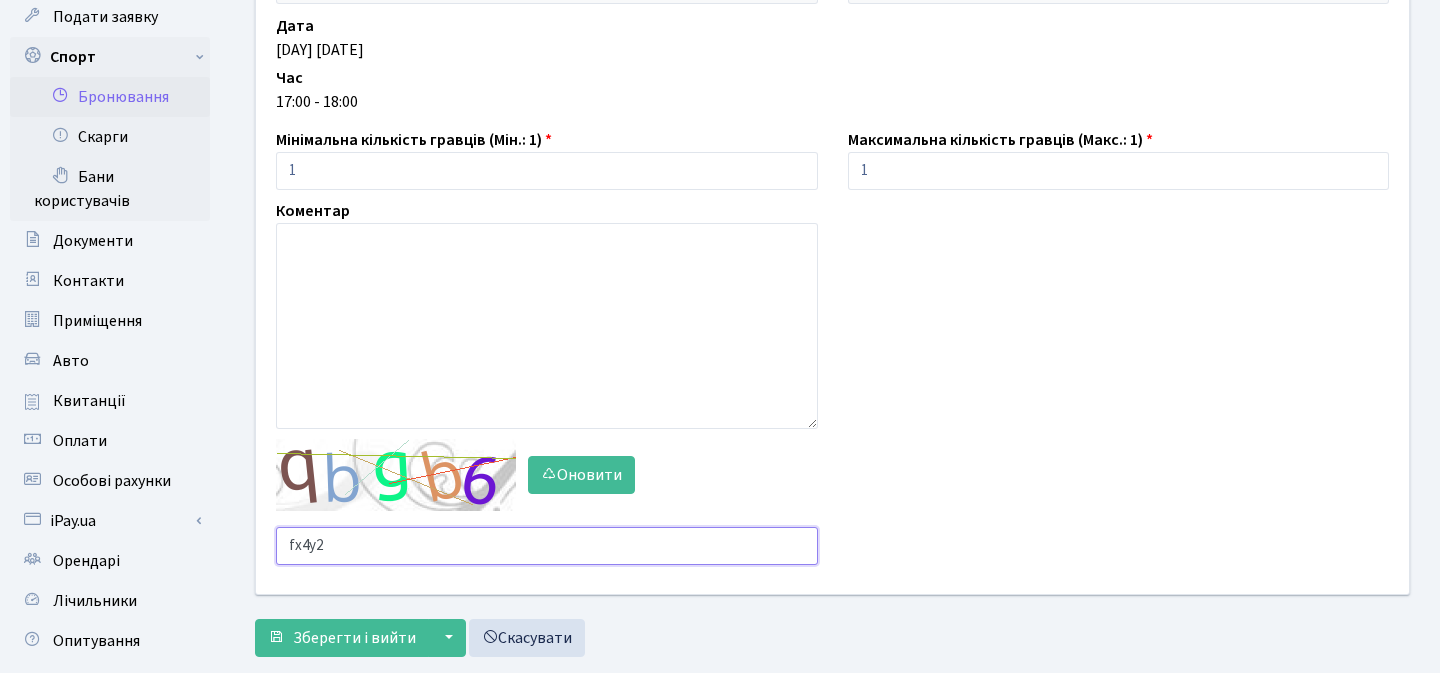 scroll, scrollTop: 228, scrollLeft: 0, axis: vertical 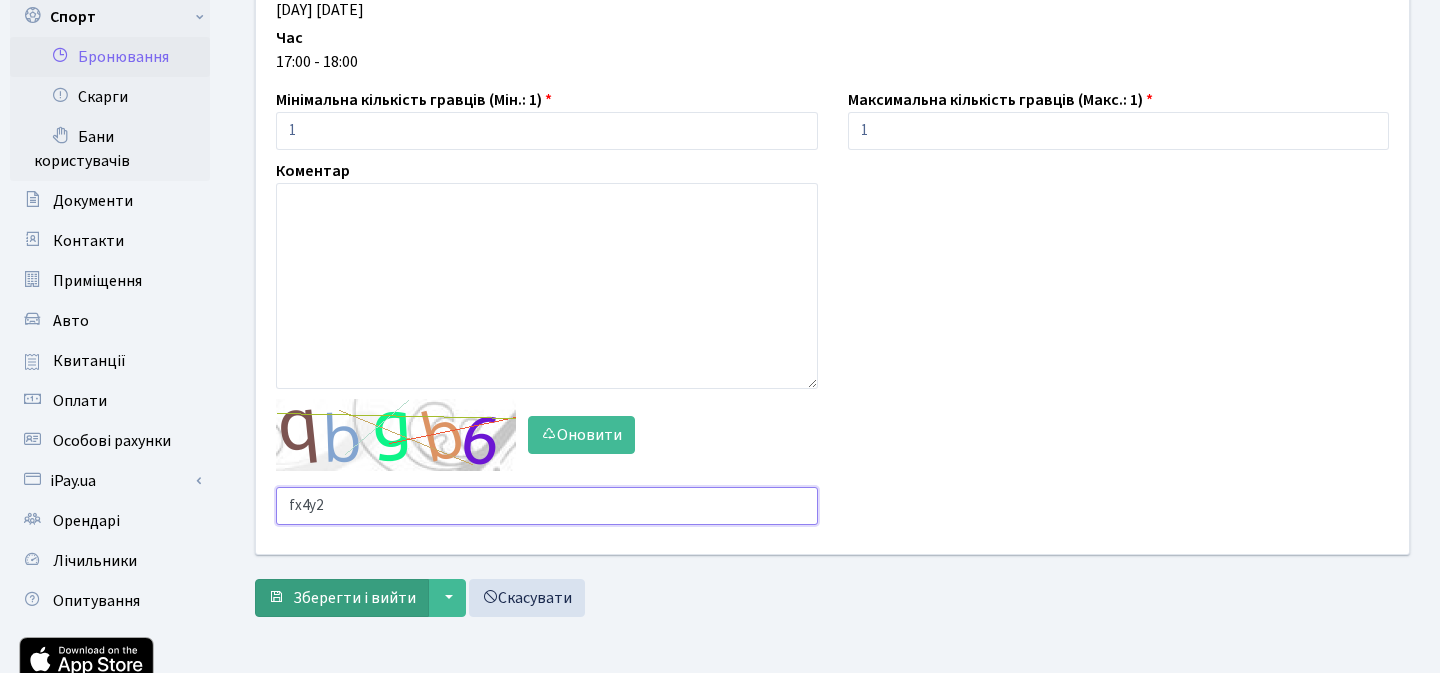 type on "fx4y2" 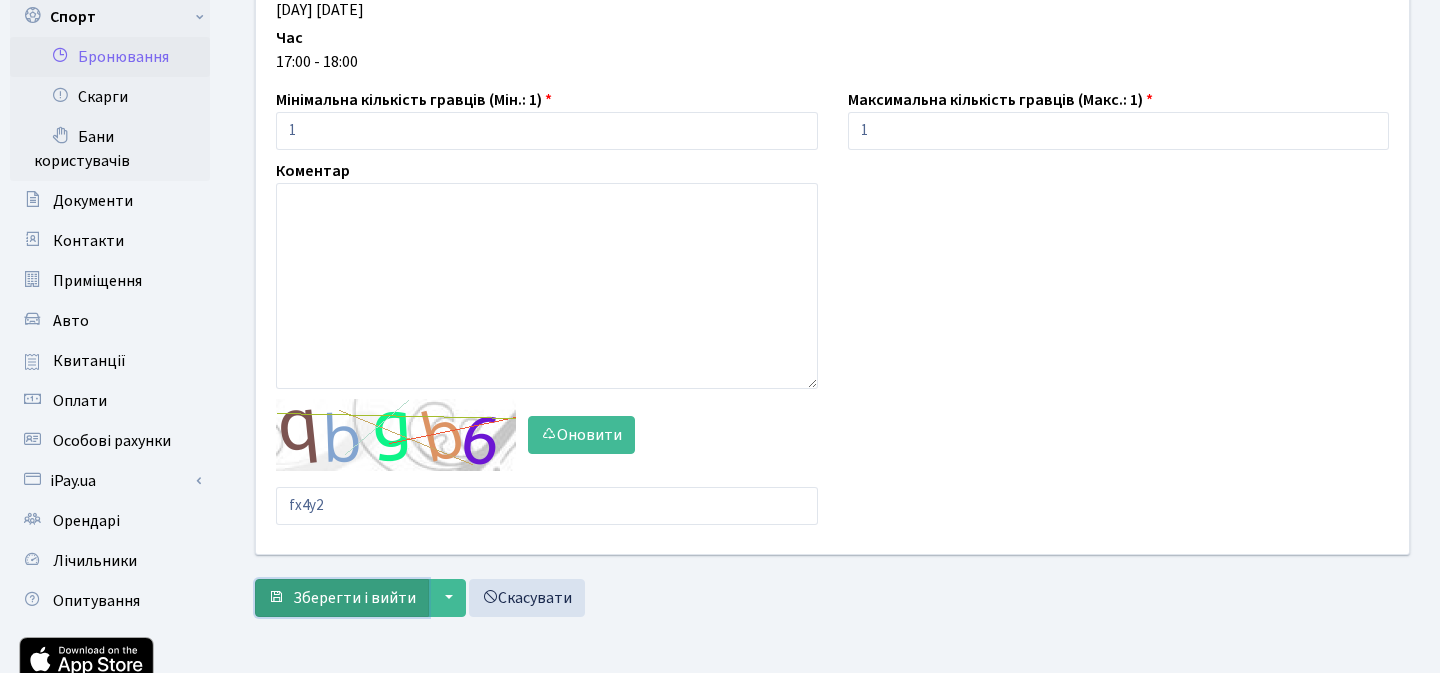 click on "Зберегти і вийти" at bounding box center [354, 598] 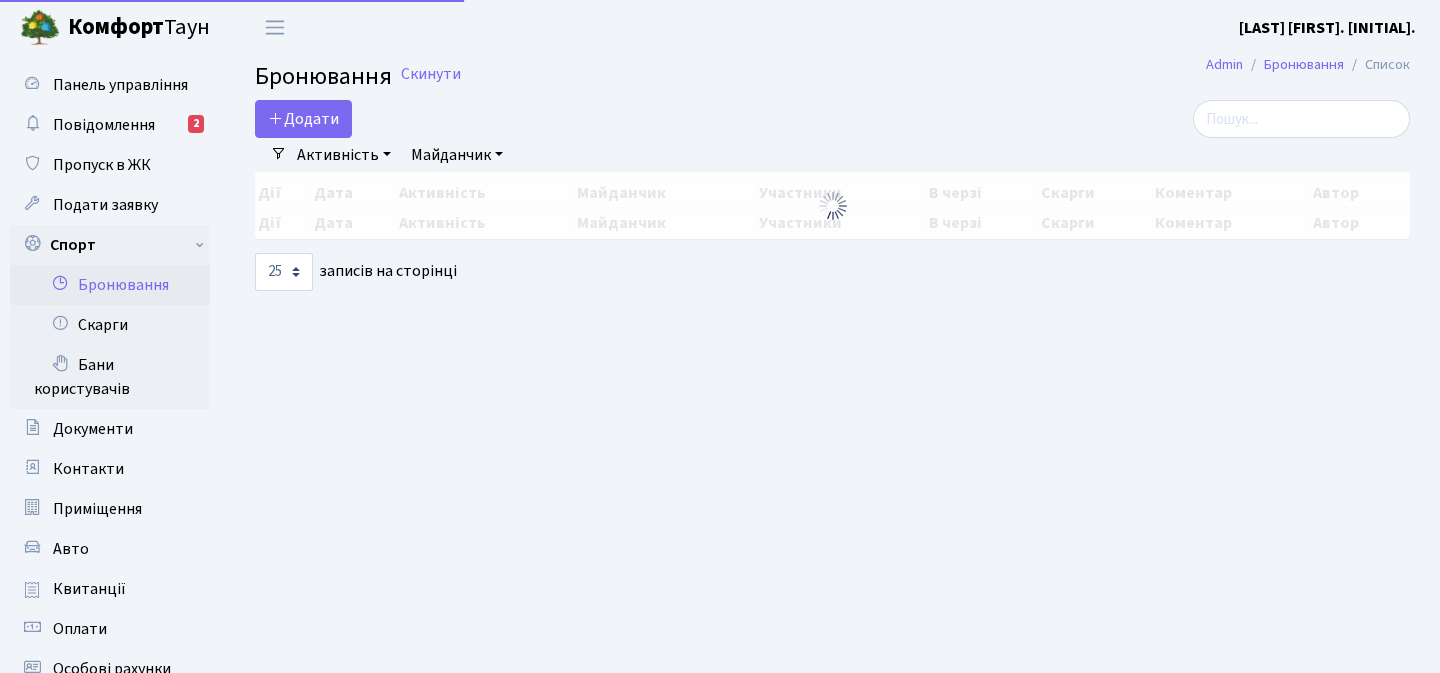 select on "25" 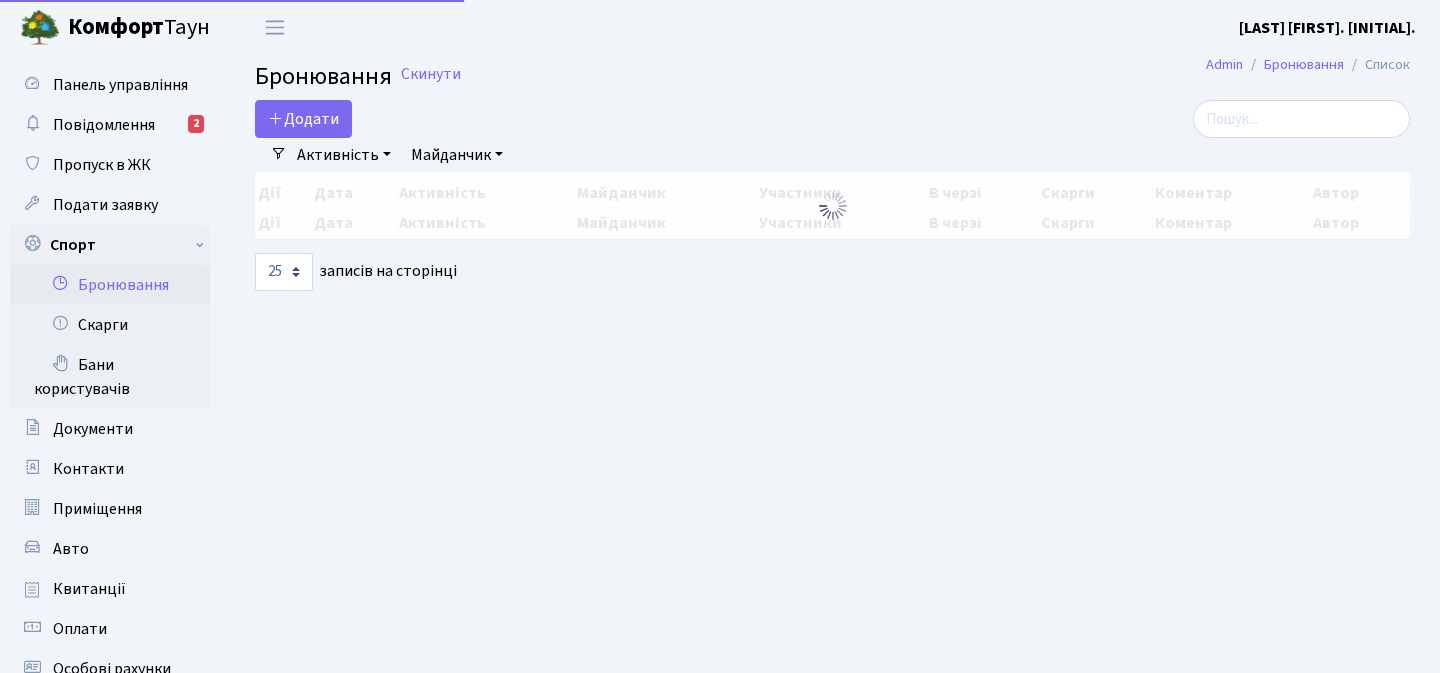 scroll, scrollTop: 0, scrollLeft: 0, axis: both 